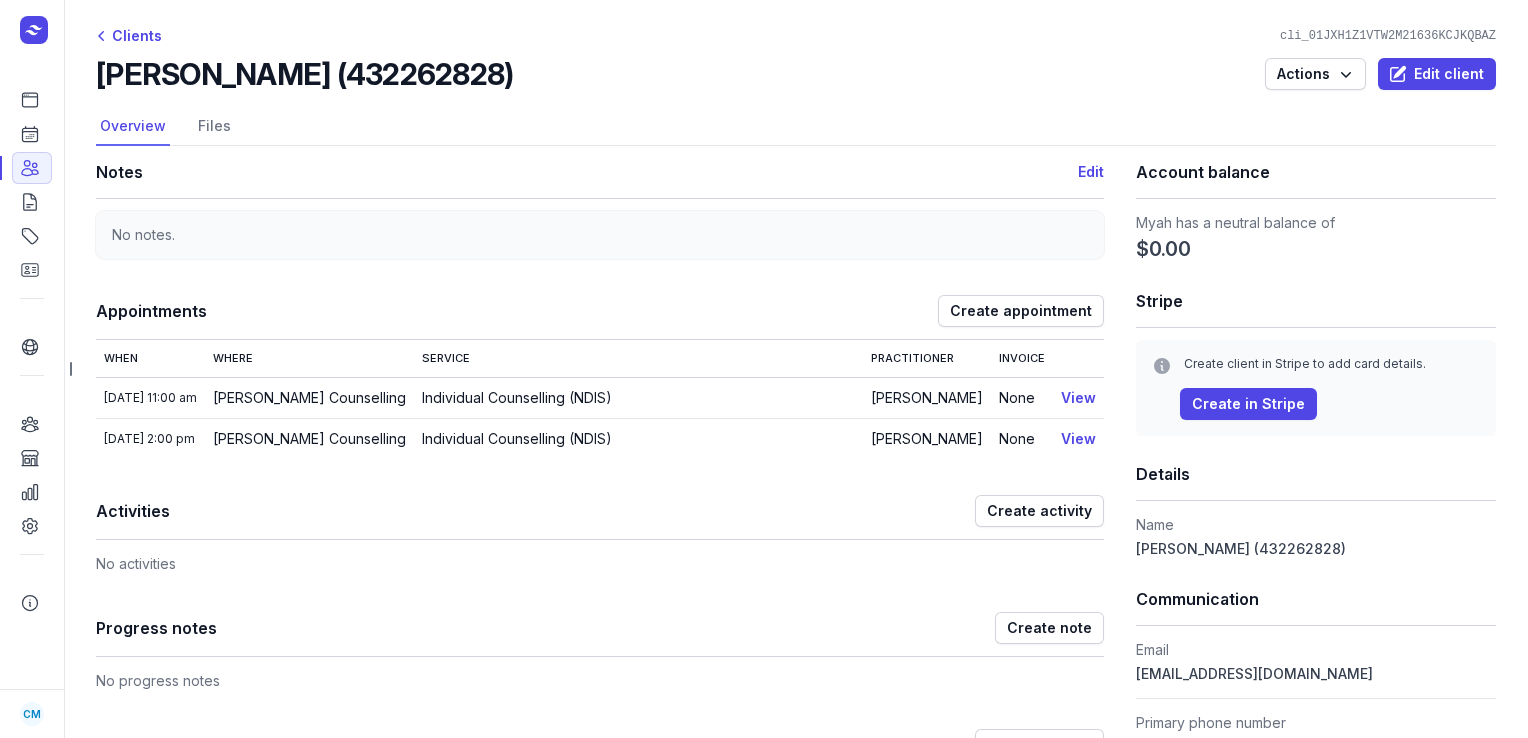 scroll, scrollTop: 0, scrollLeft: 0, axis: both 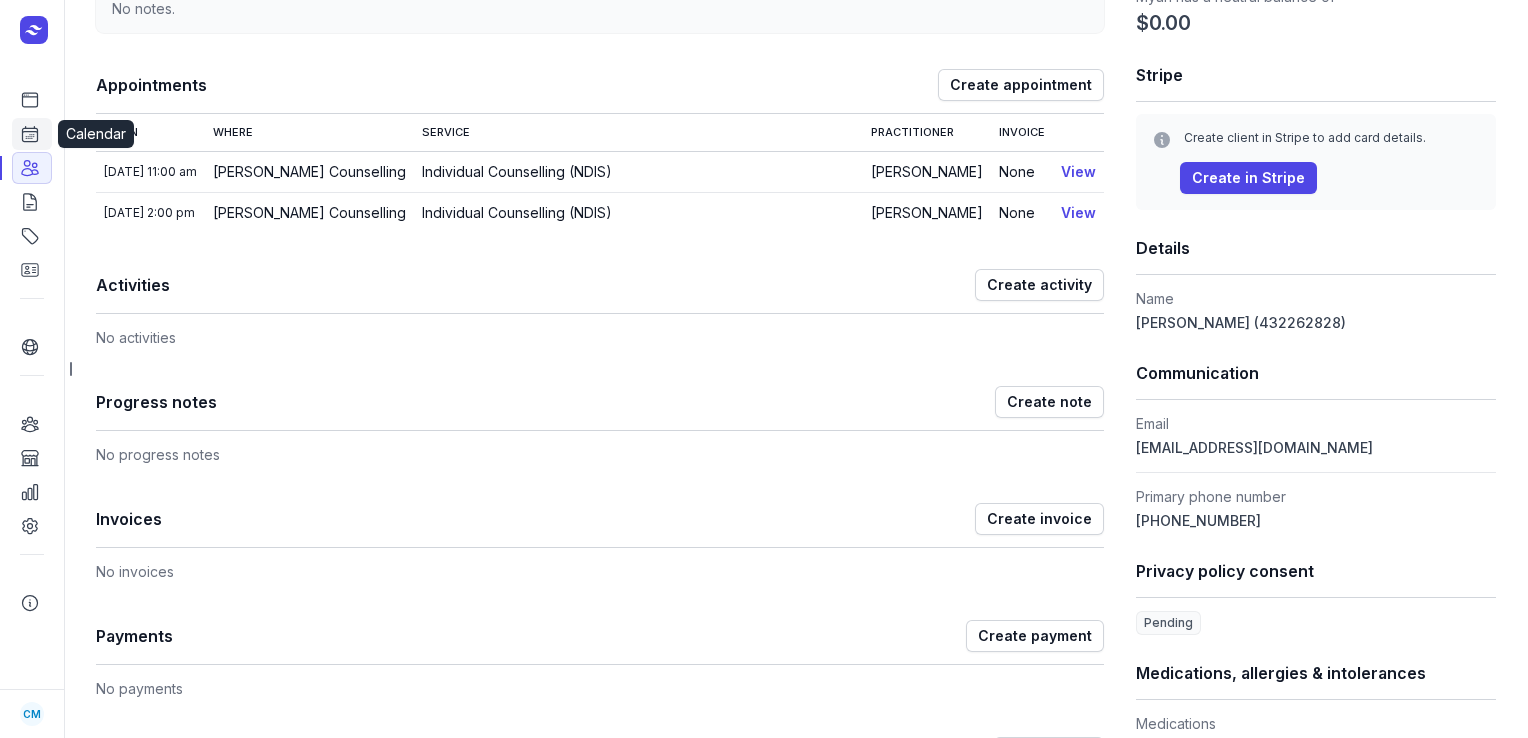 click 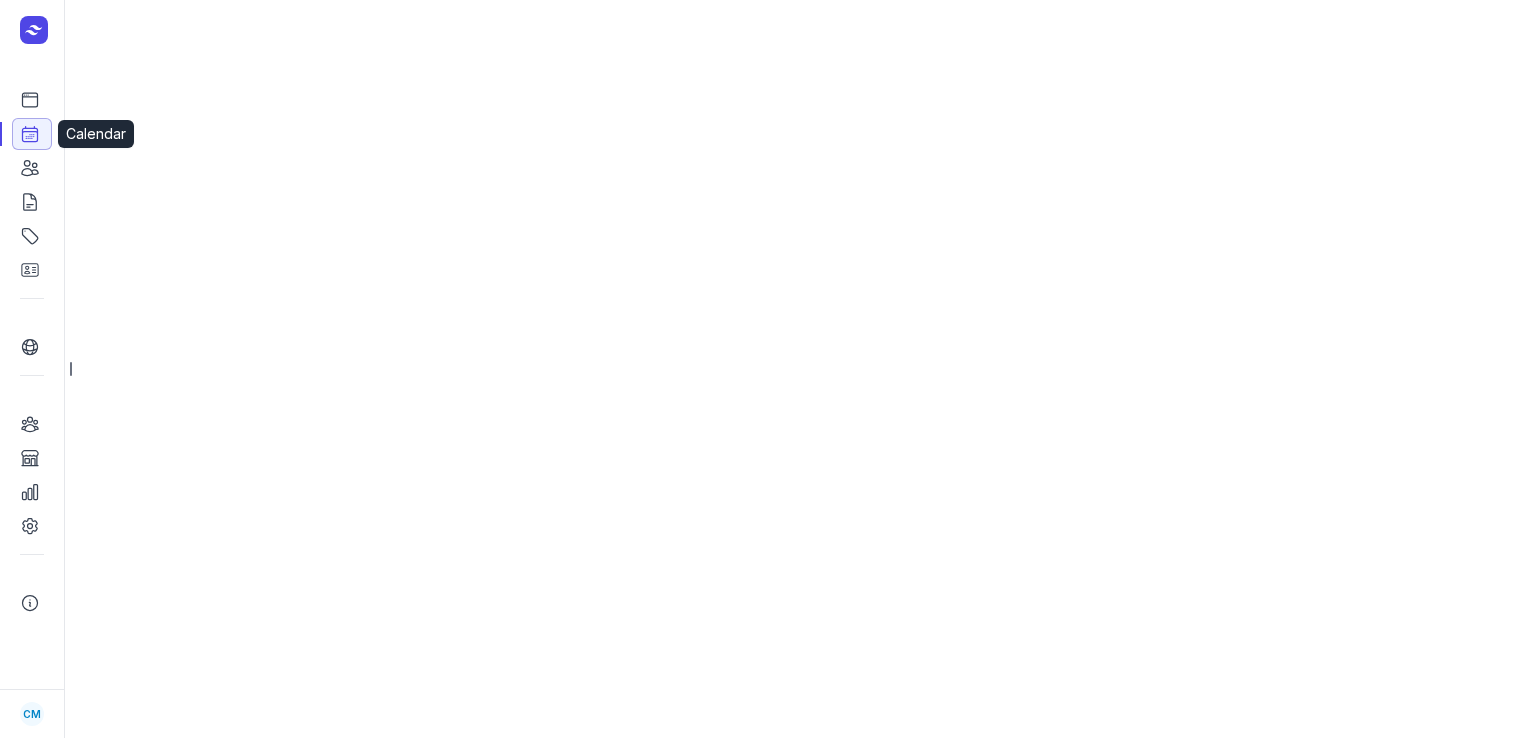 scroll, scrollTop: 0, scrollLeft: 0, axis: both 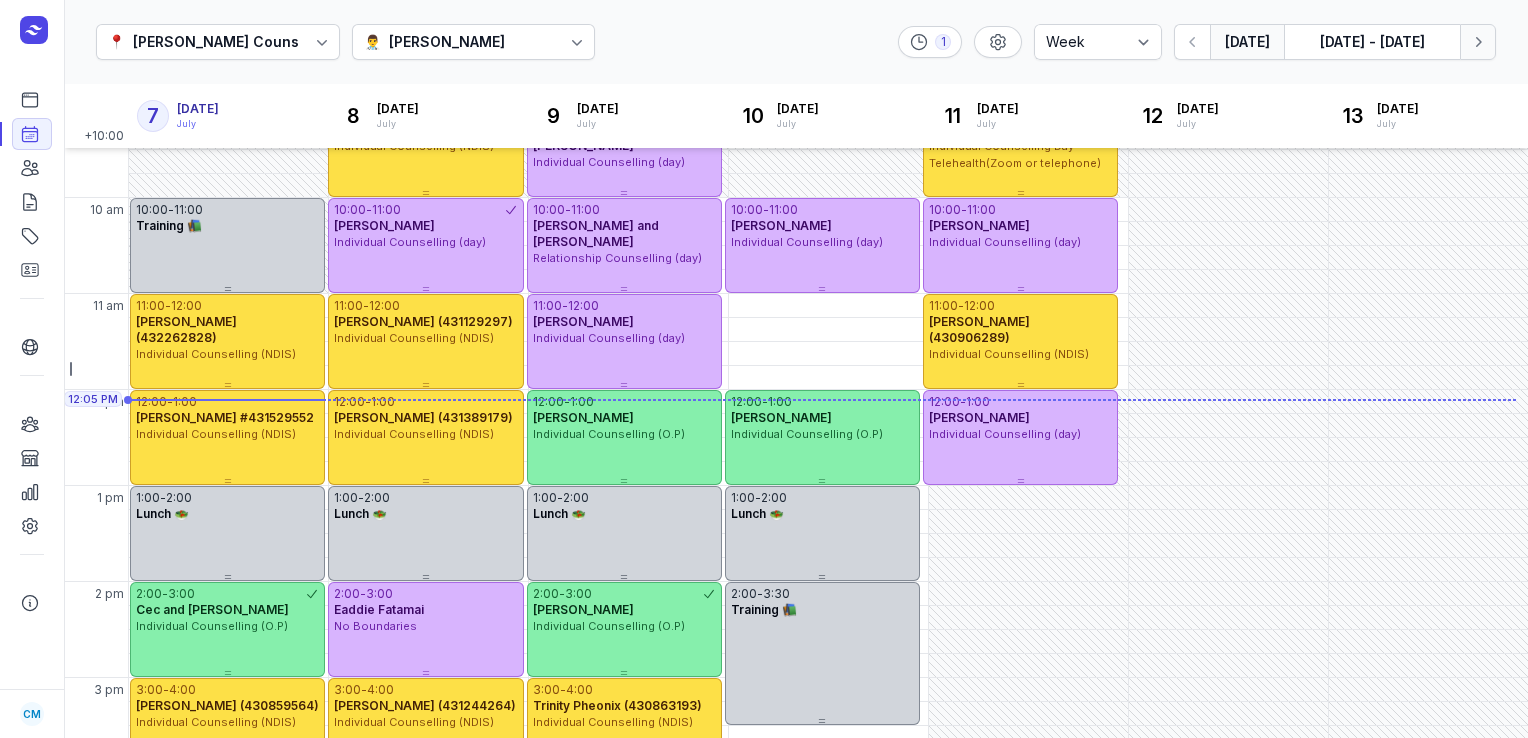 click on "Next week" 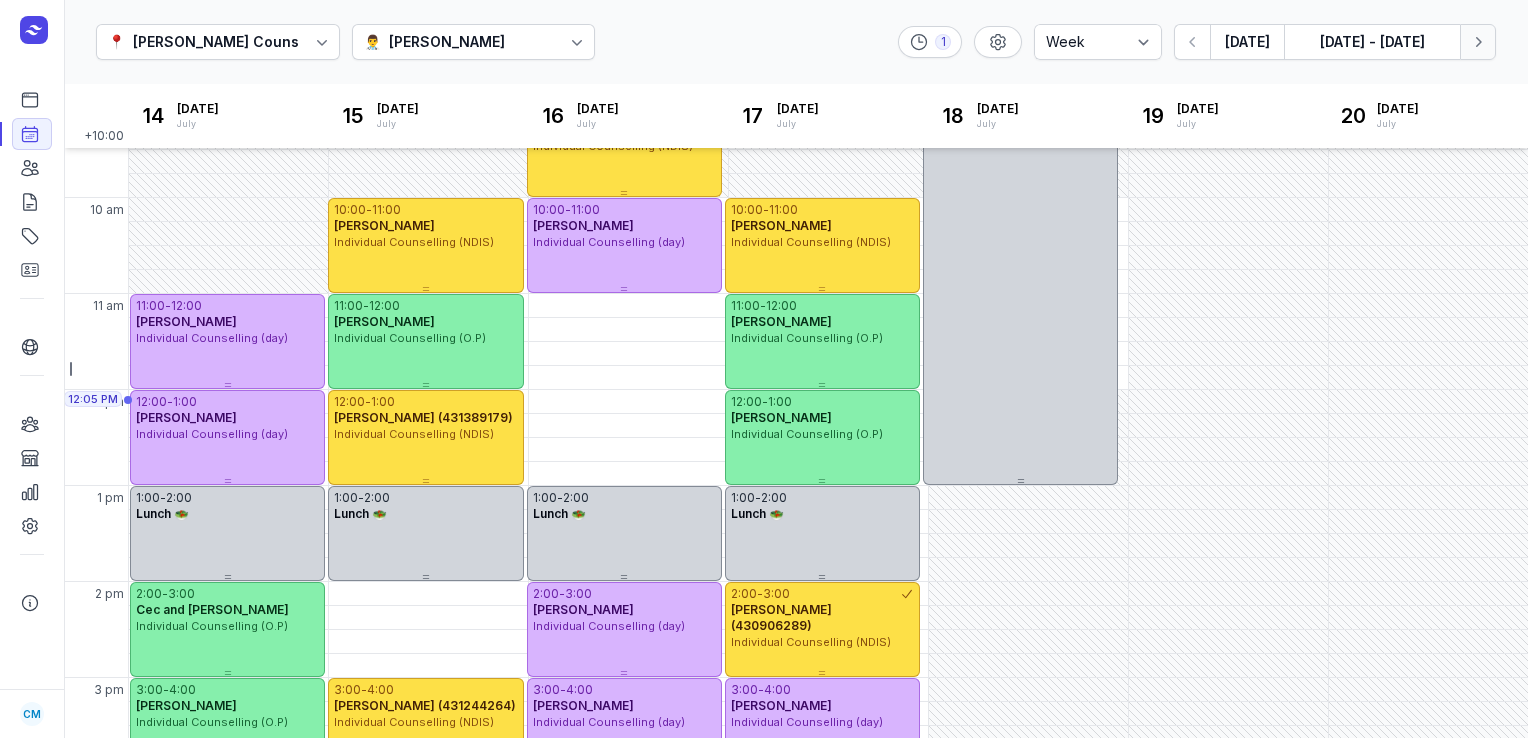 click on "Next week" 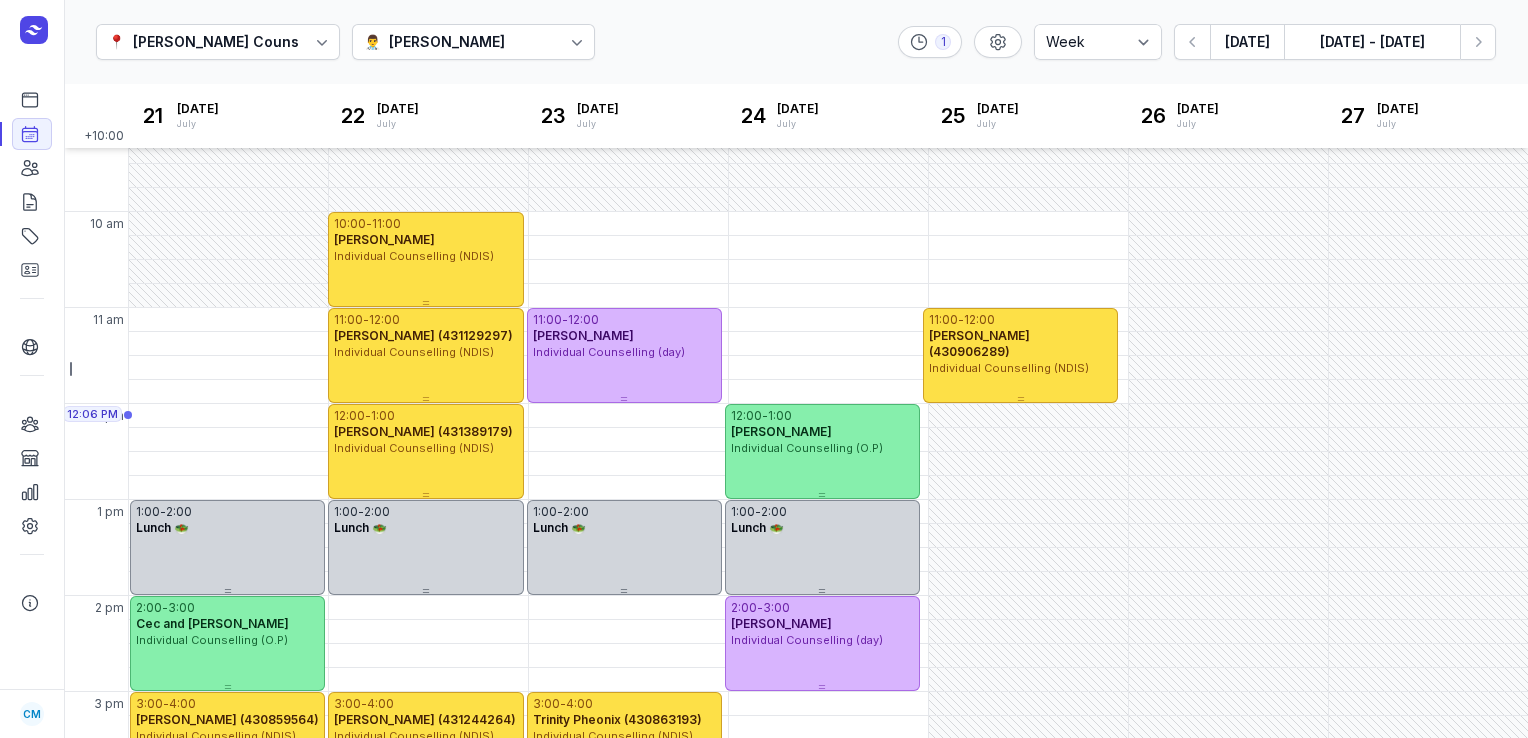 scroll, scrollTop: 129, scrollLeft: 0, axis: vertical 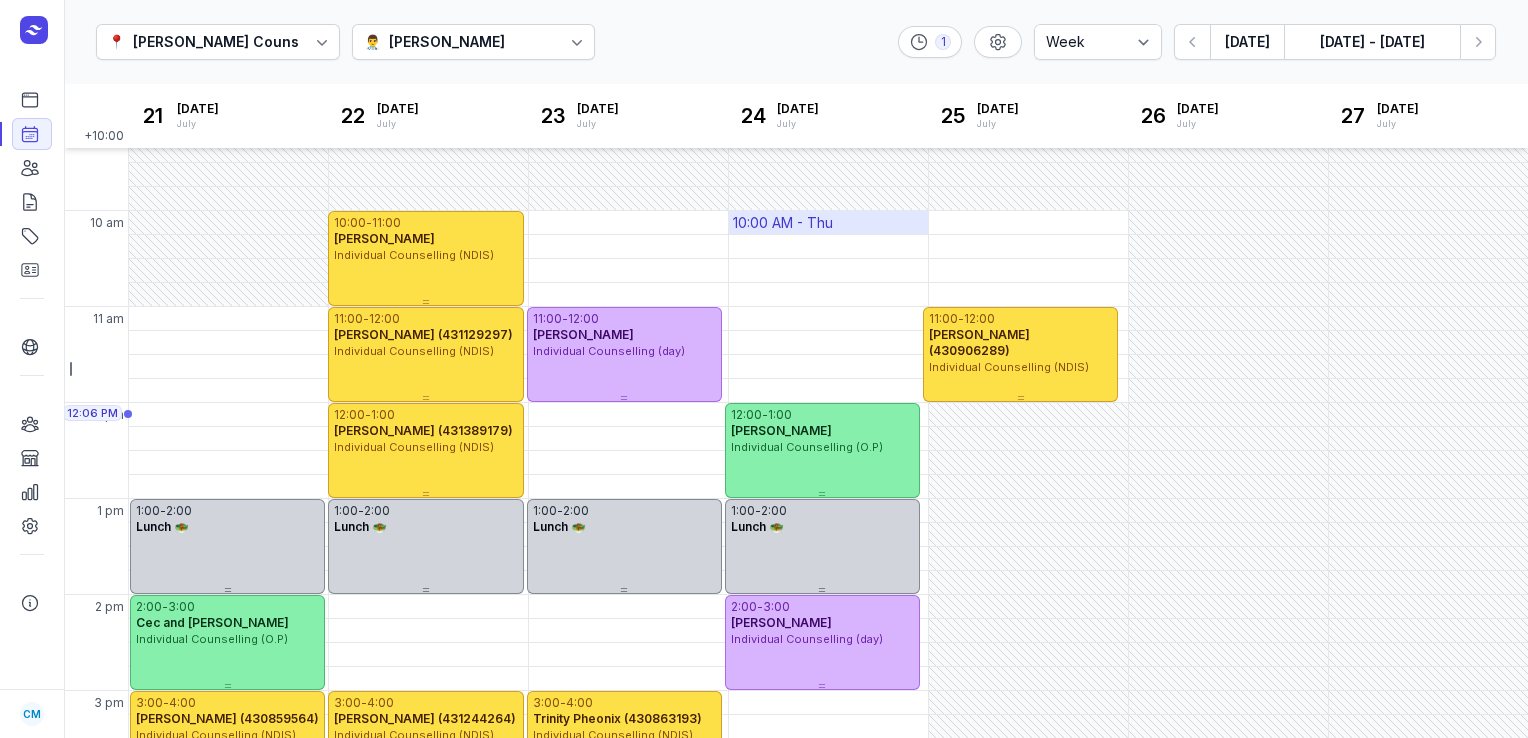 click on "10:00 AM - Thu" at bounding box center (783, 223) 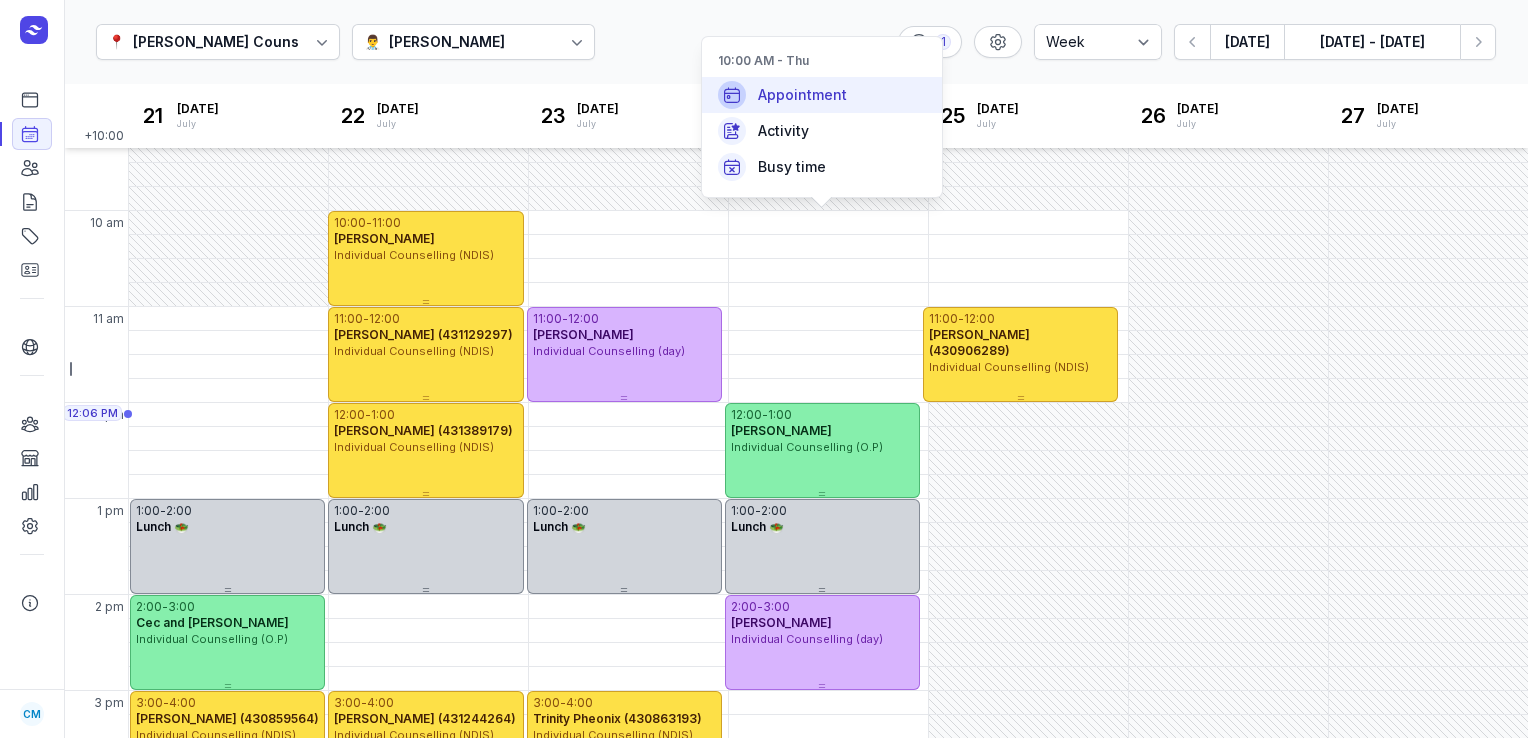 click on "Appointment" at bounding box center [802, 95] 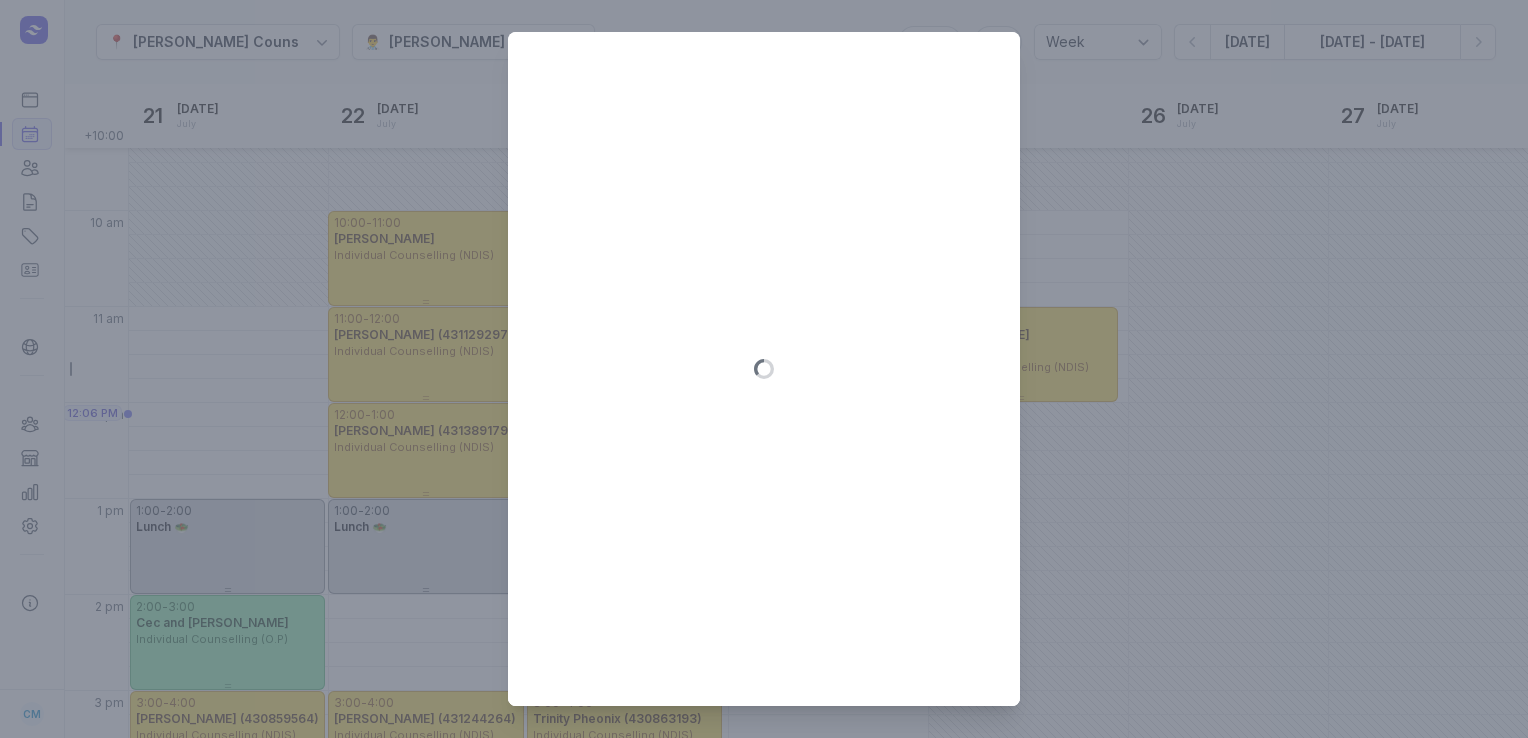 type on "[DATE]" 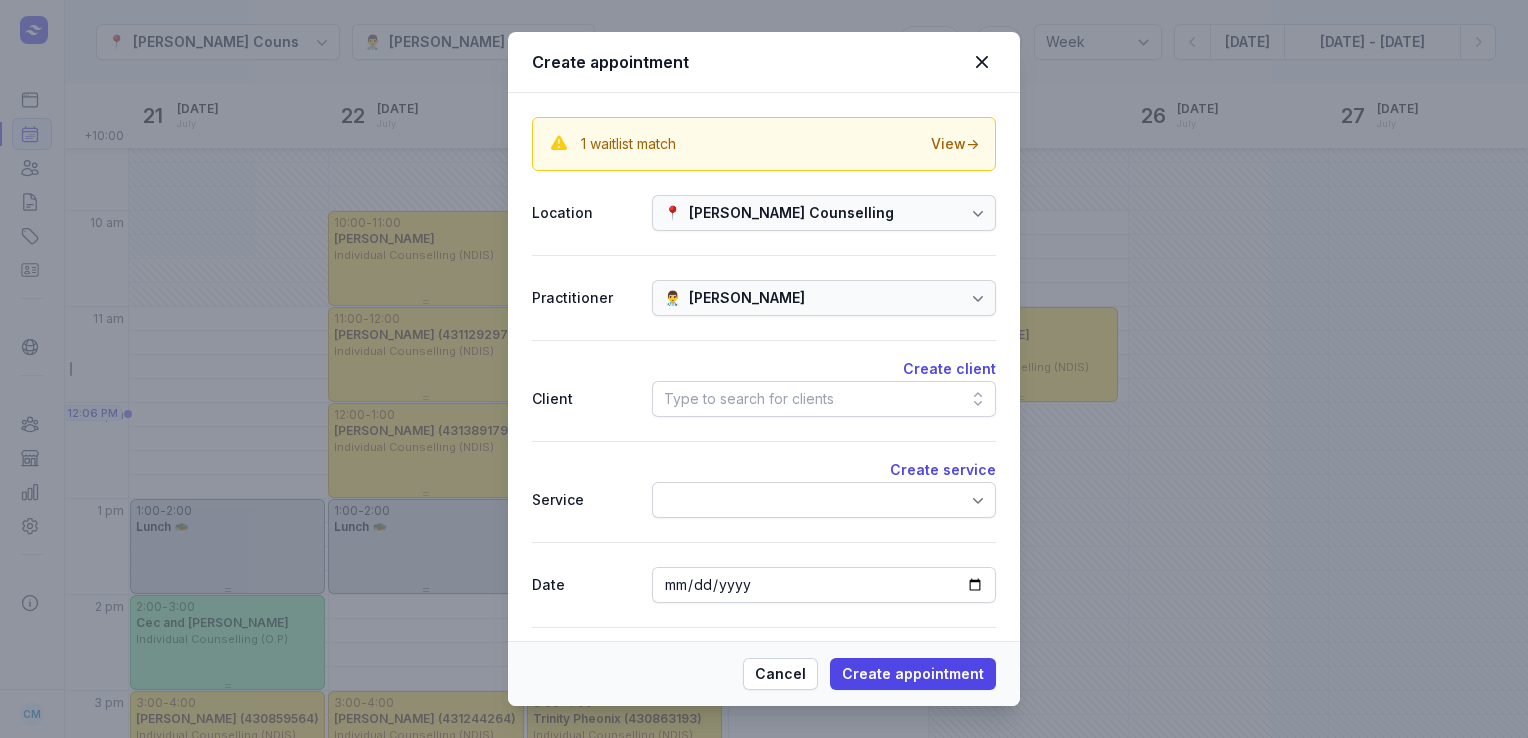 click on "Type to search for clients" 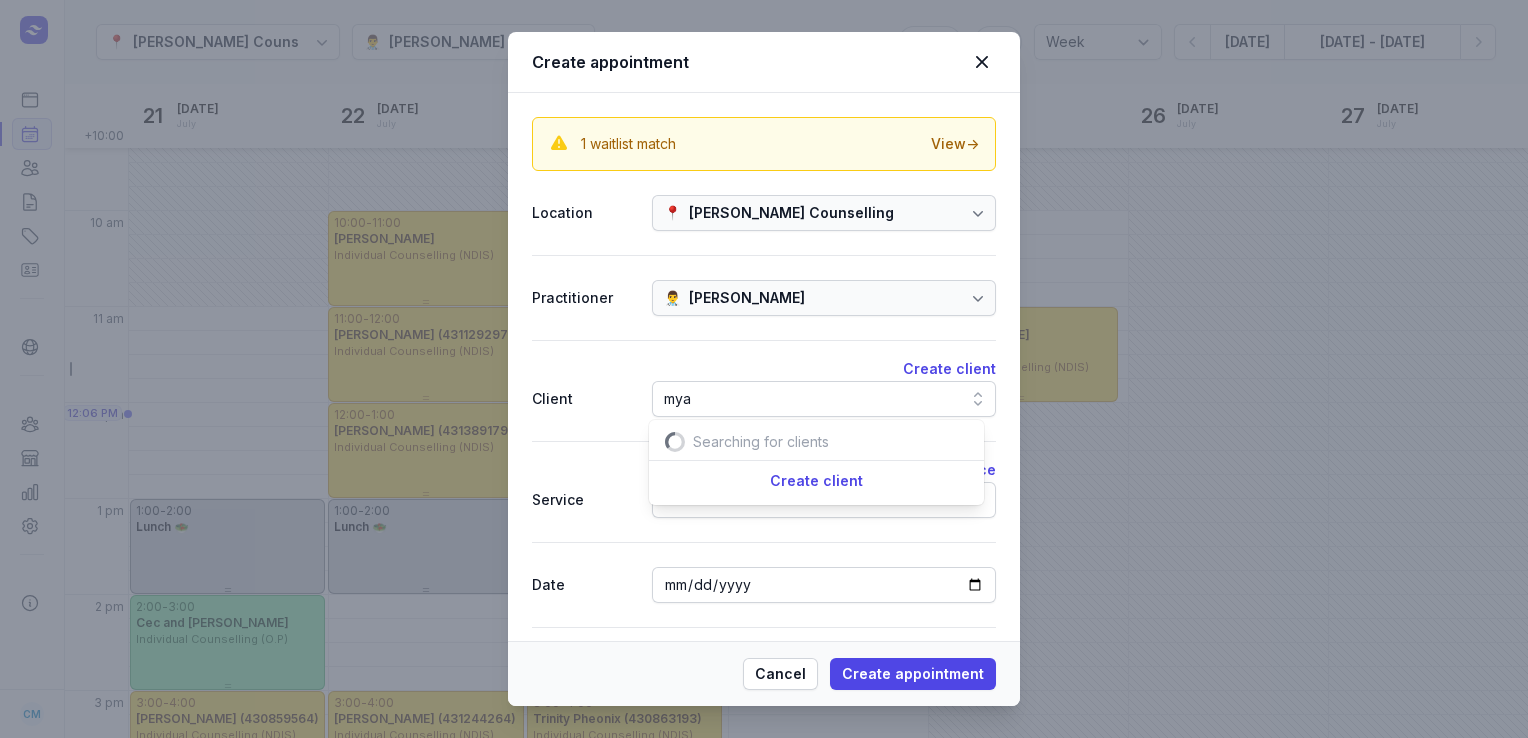 scroll, scrollTop: 0, scrollLeft: 33, axis: horizontal 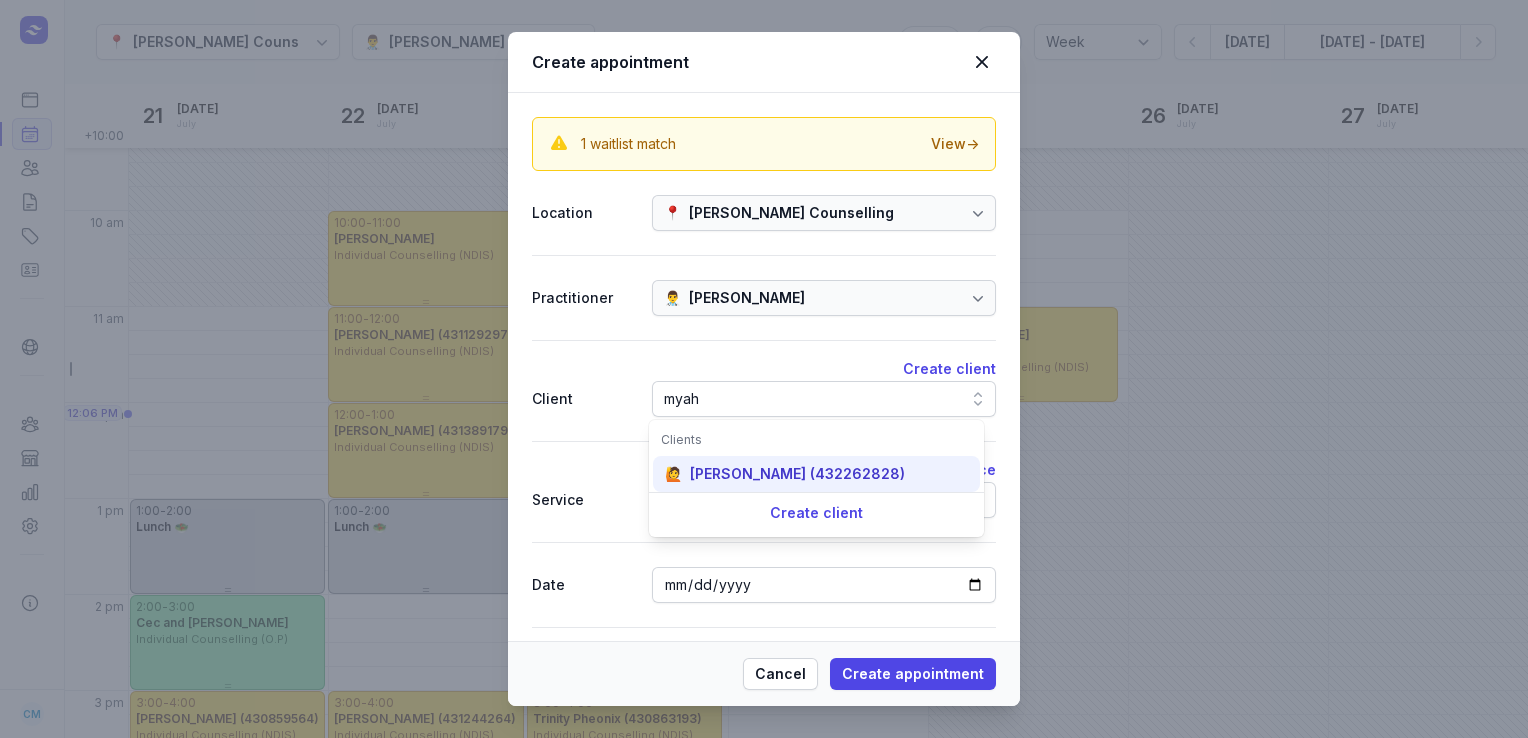 type on "myah" 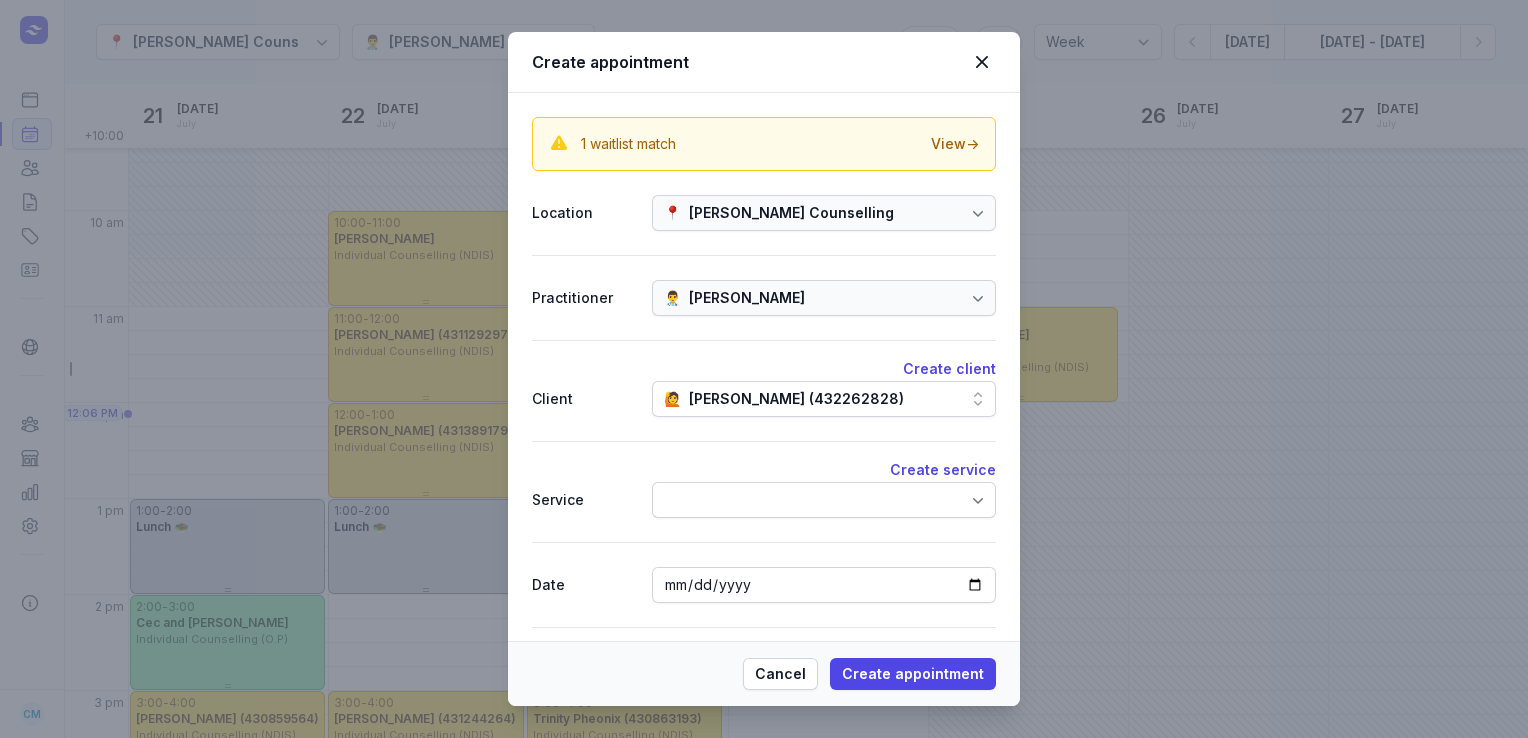 click at bounding box center [824, 500] 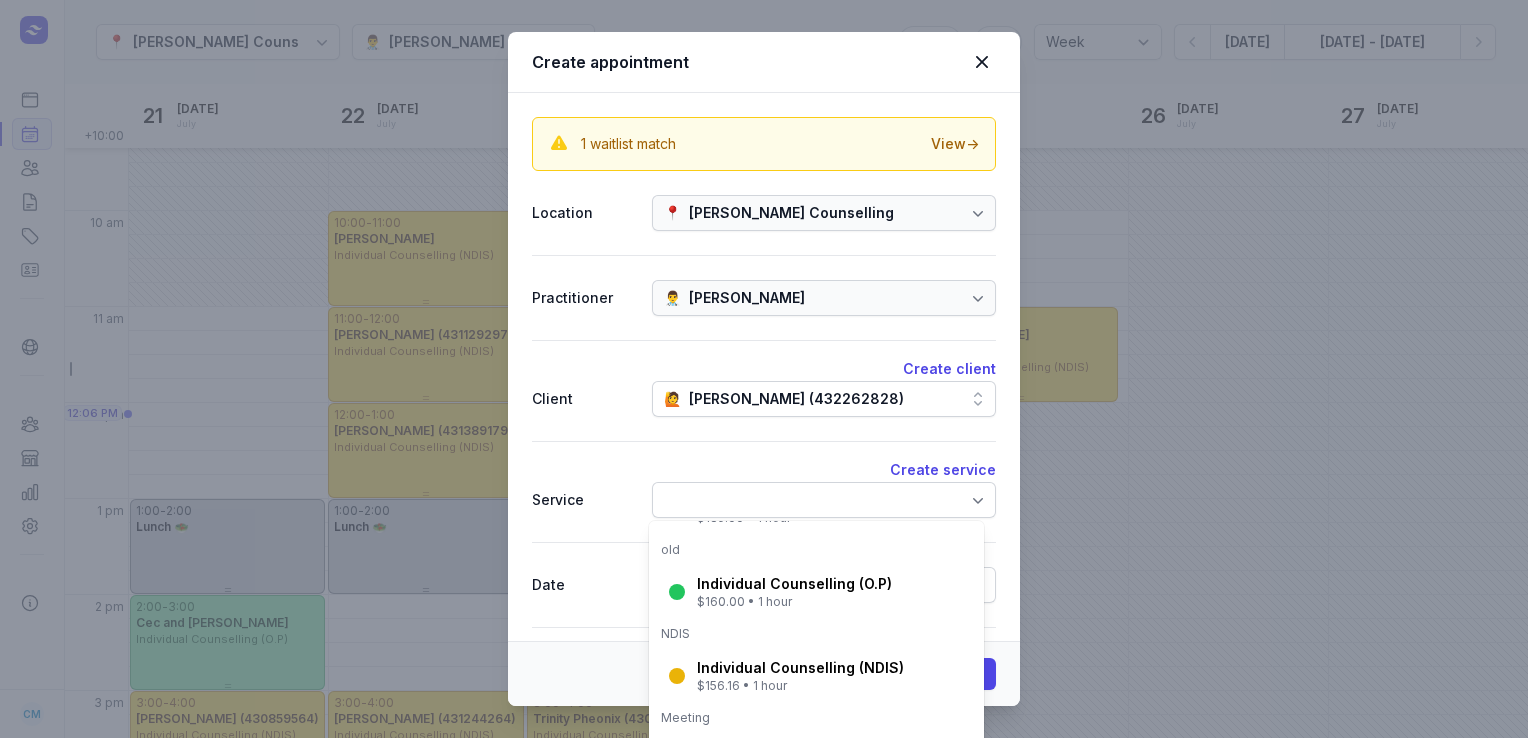 scroll, scrollTop: 284, scrollLeft: 0, axis: vertical 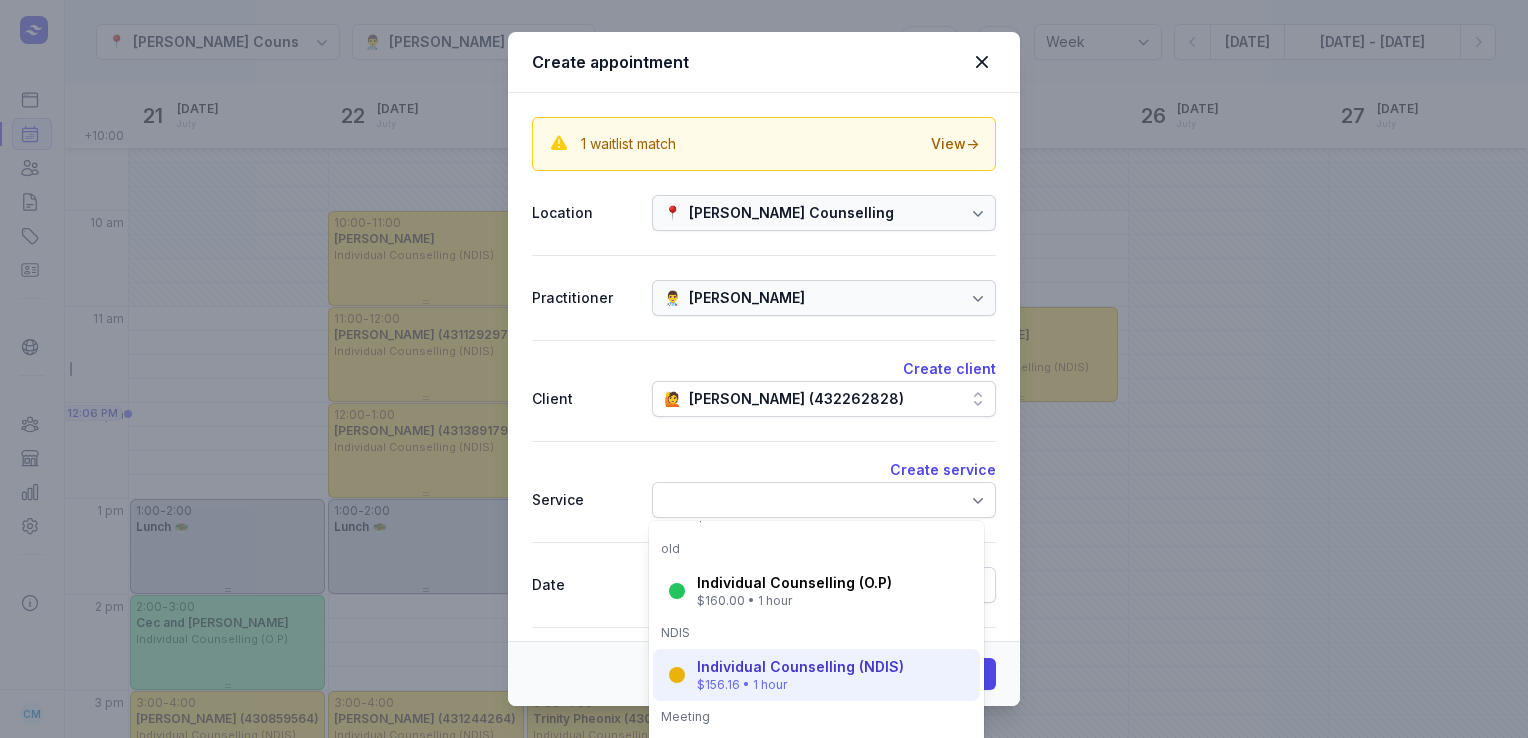 click on "Individual Counselling (NDIS)" at bounding box center (800, 667) 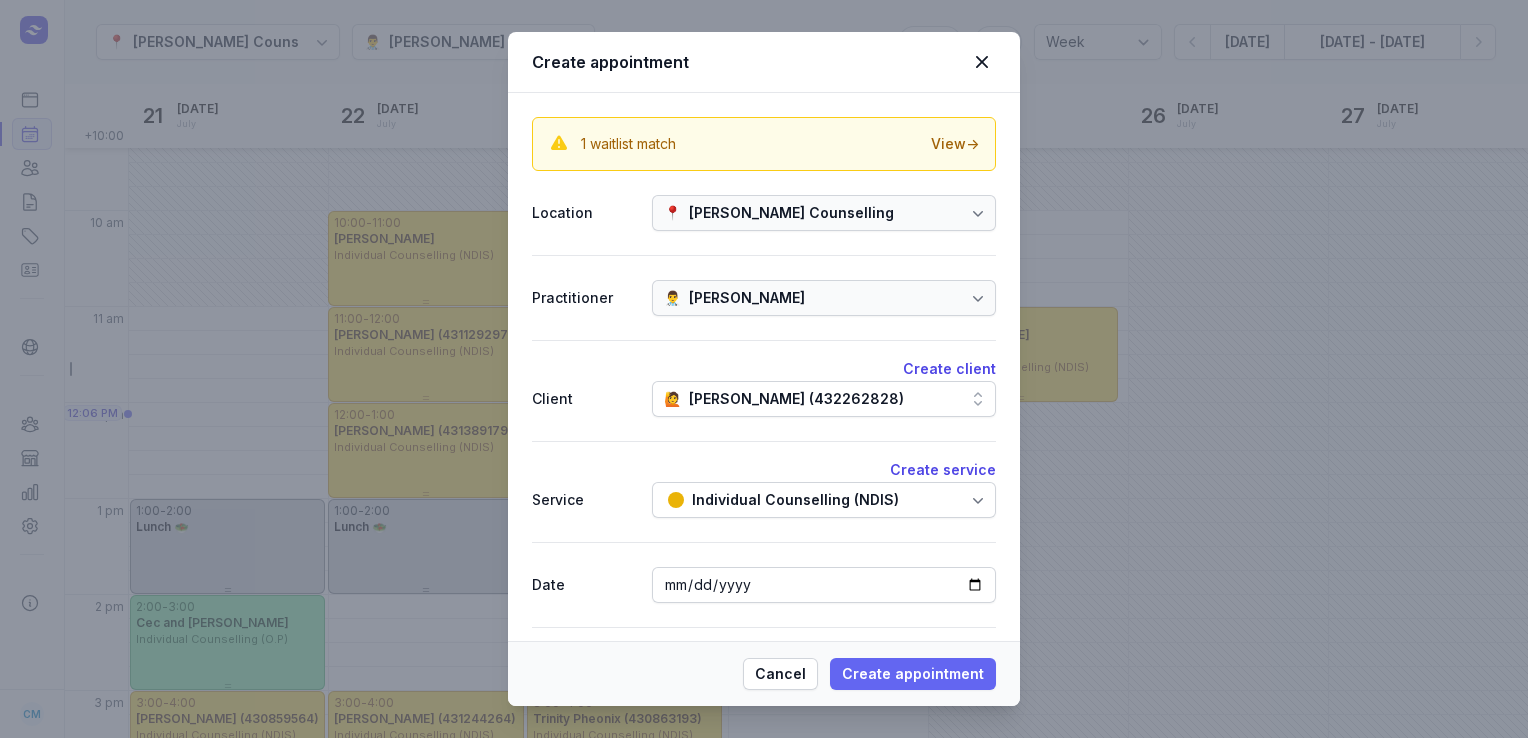click on "Create appointment" at bounding box center (913, 674) 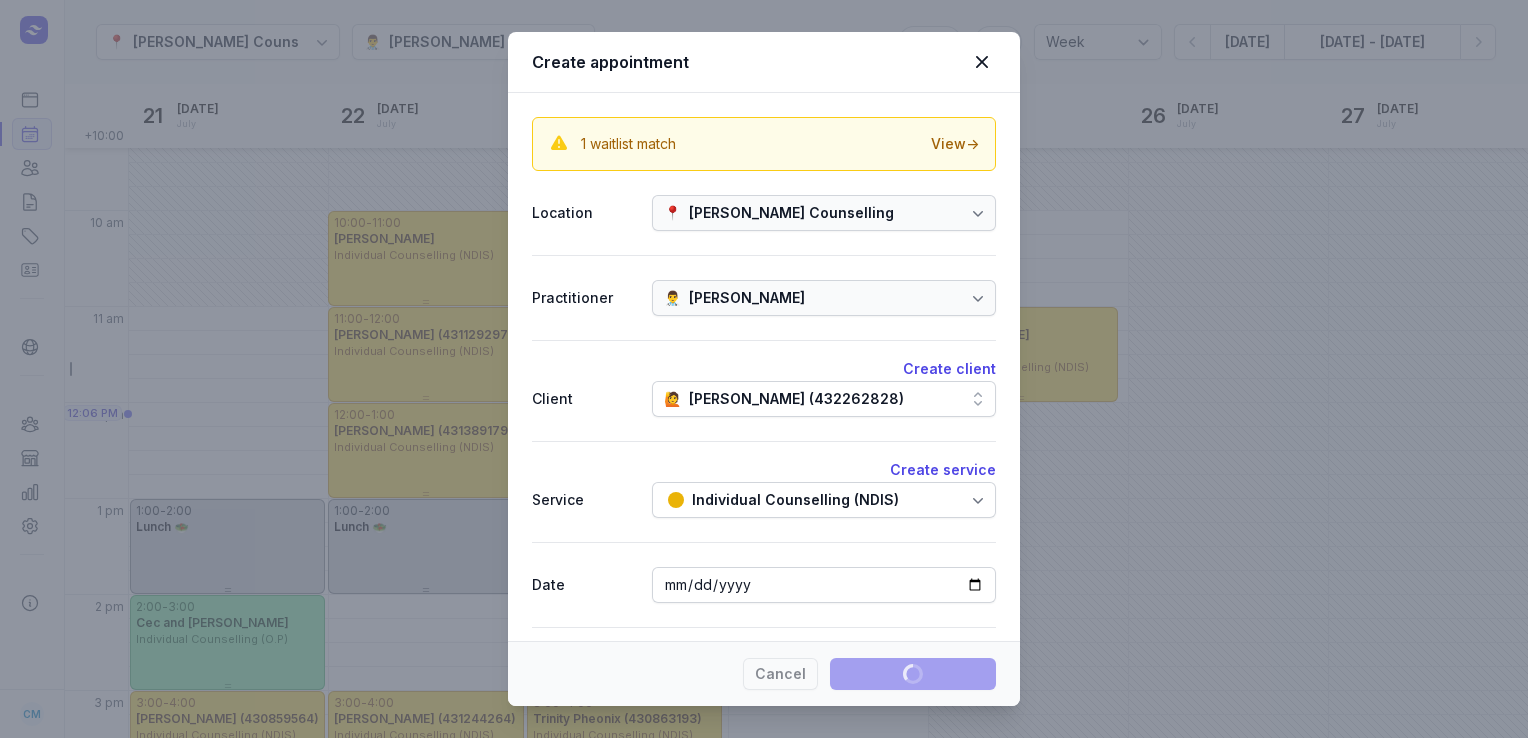 type 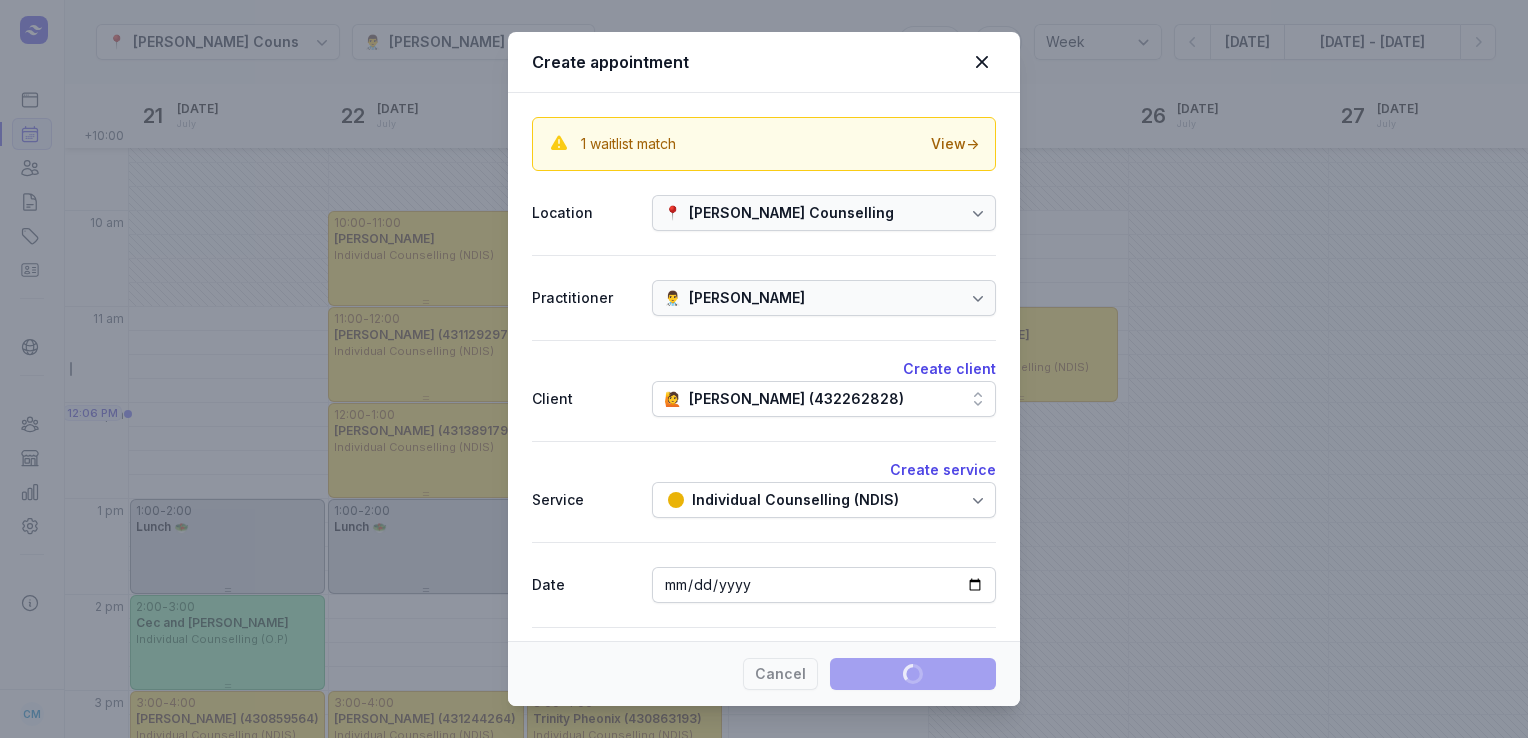 select 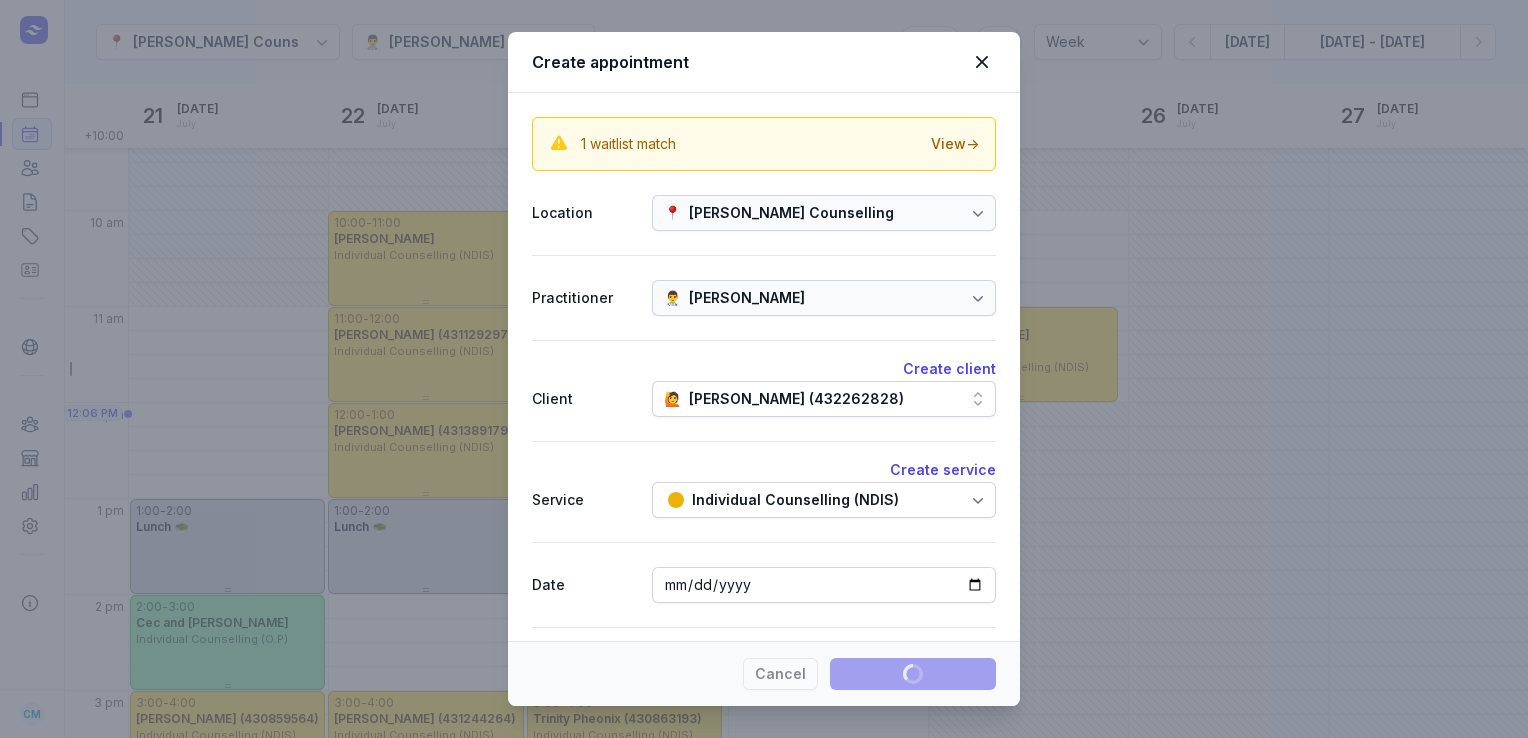 select 